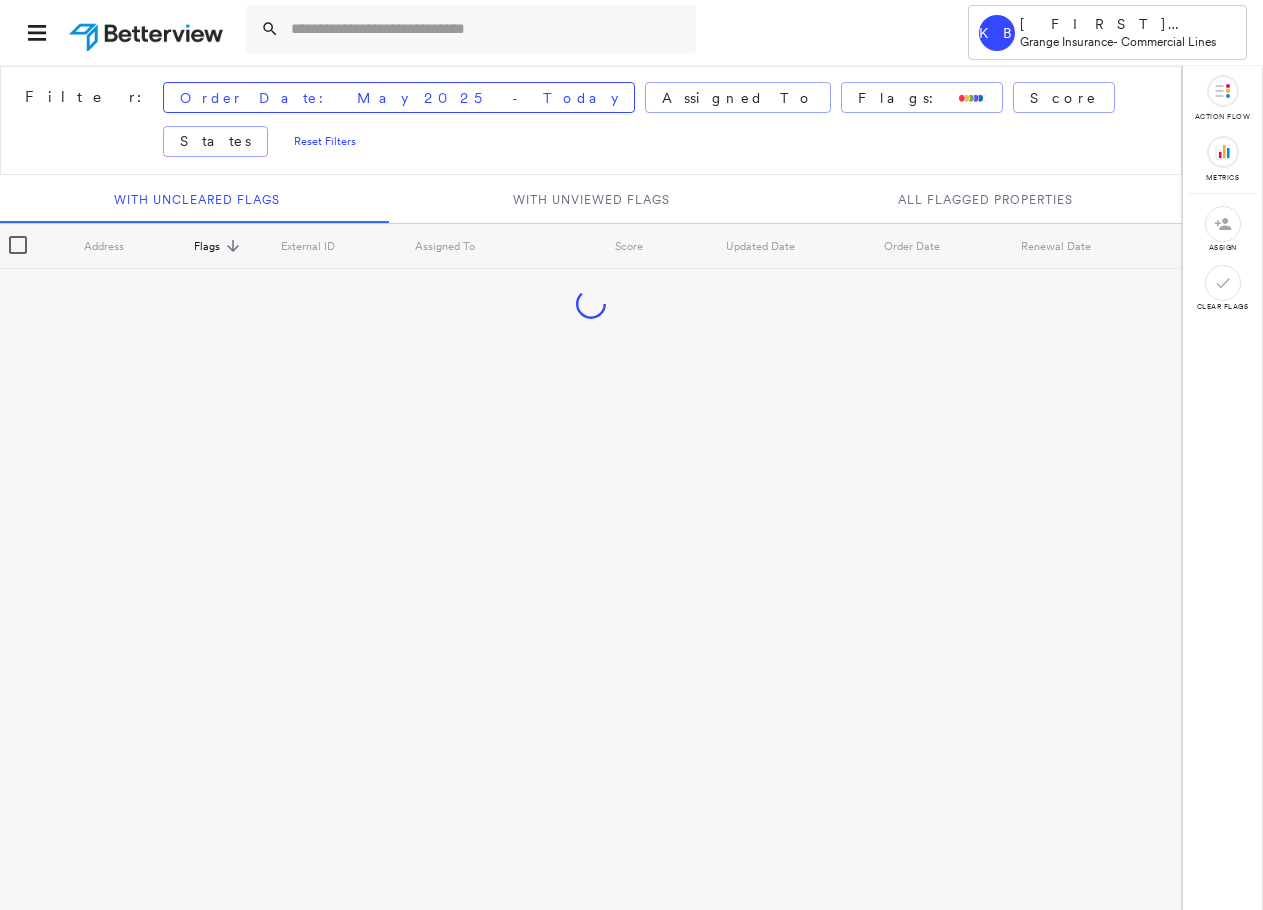 scroll, scrollTop: 0, scrollLeft: 0, axis: both 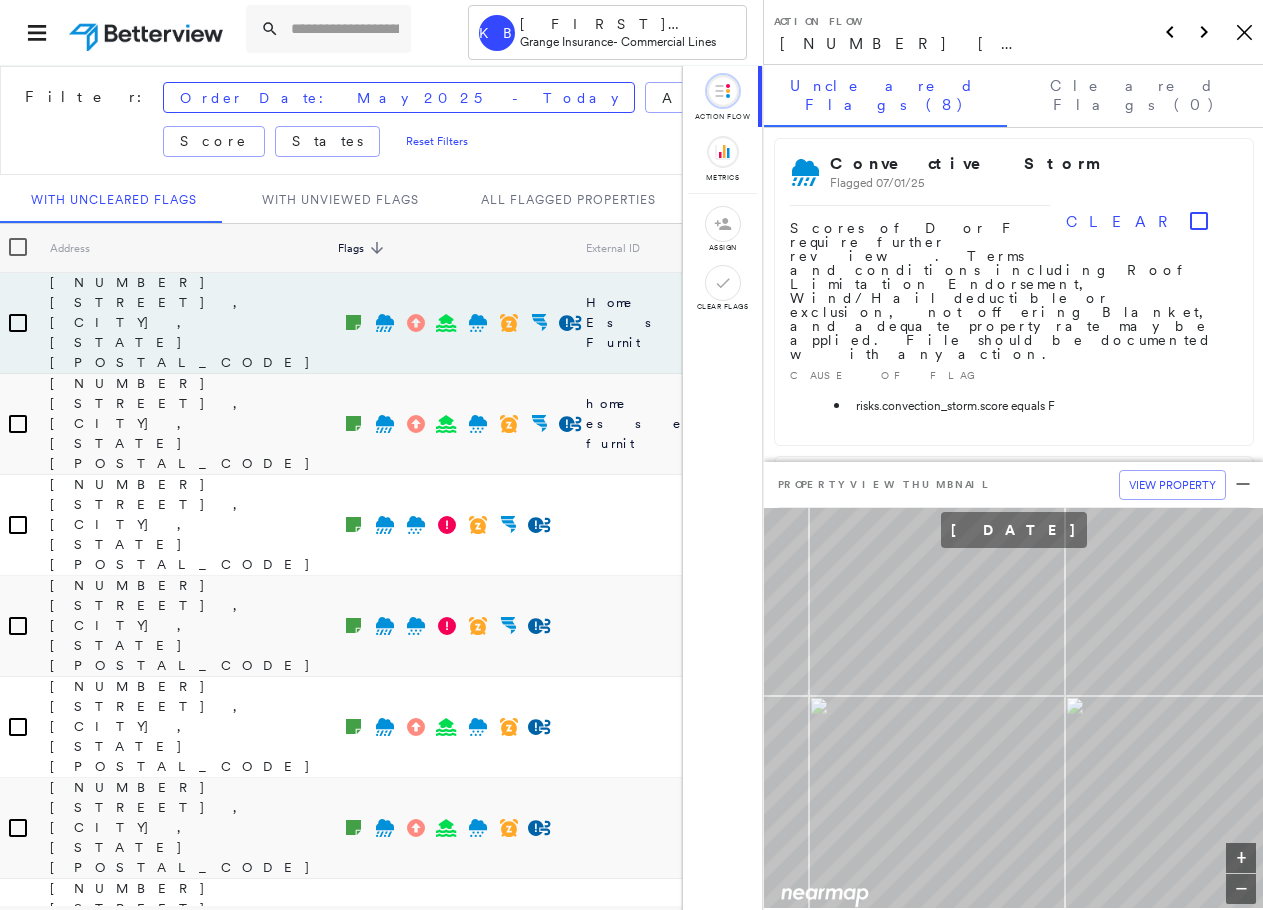 click at bounding box center [345, 29] 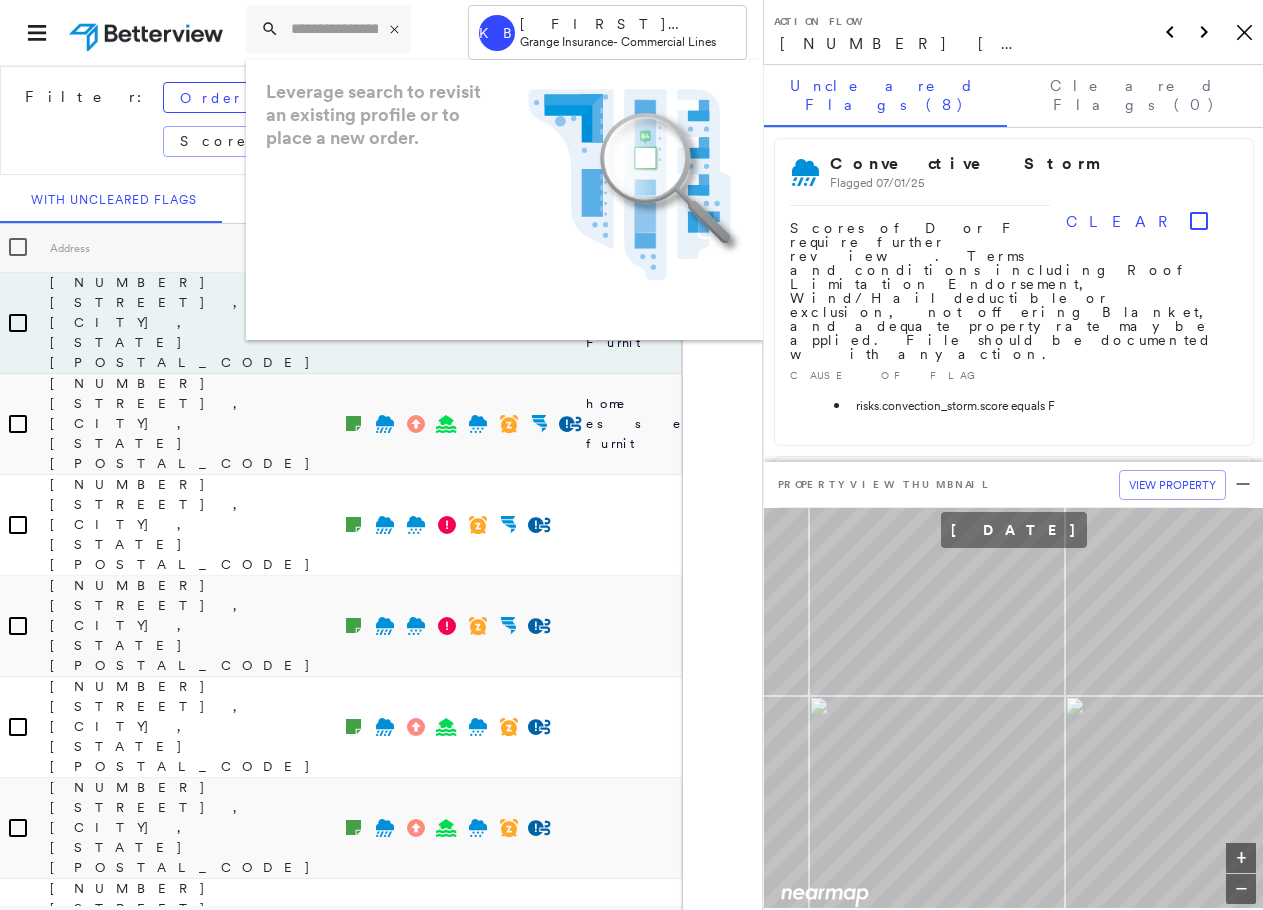 scroll, scrollTop: 200, scrollLeft: 0, axis: vertical 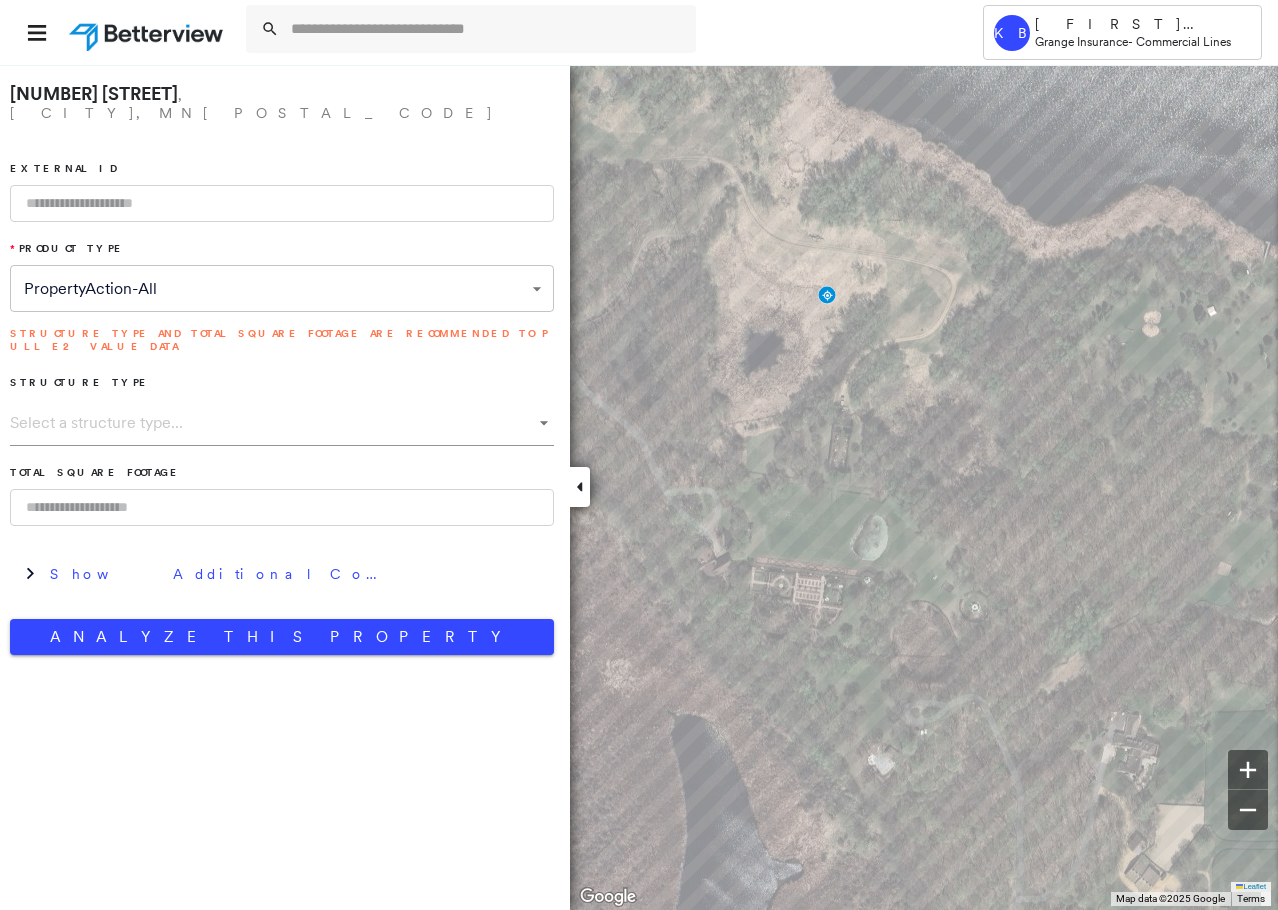 click at bounding box center [487, 29] 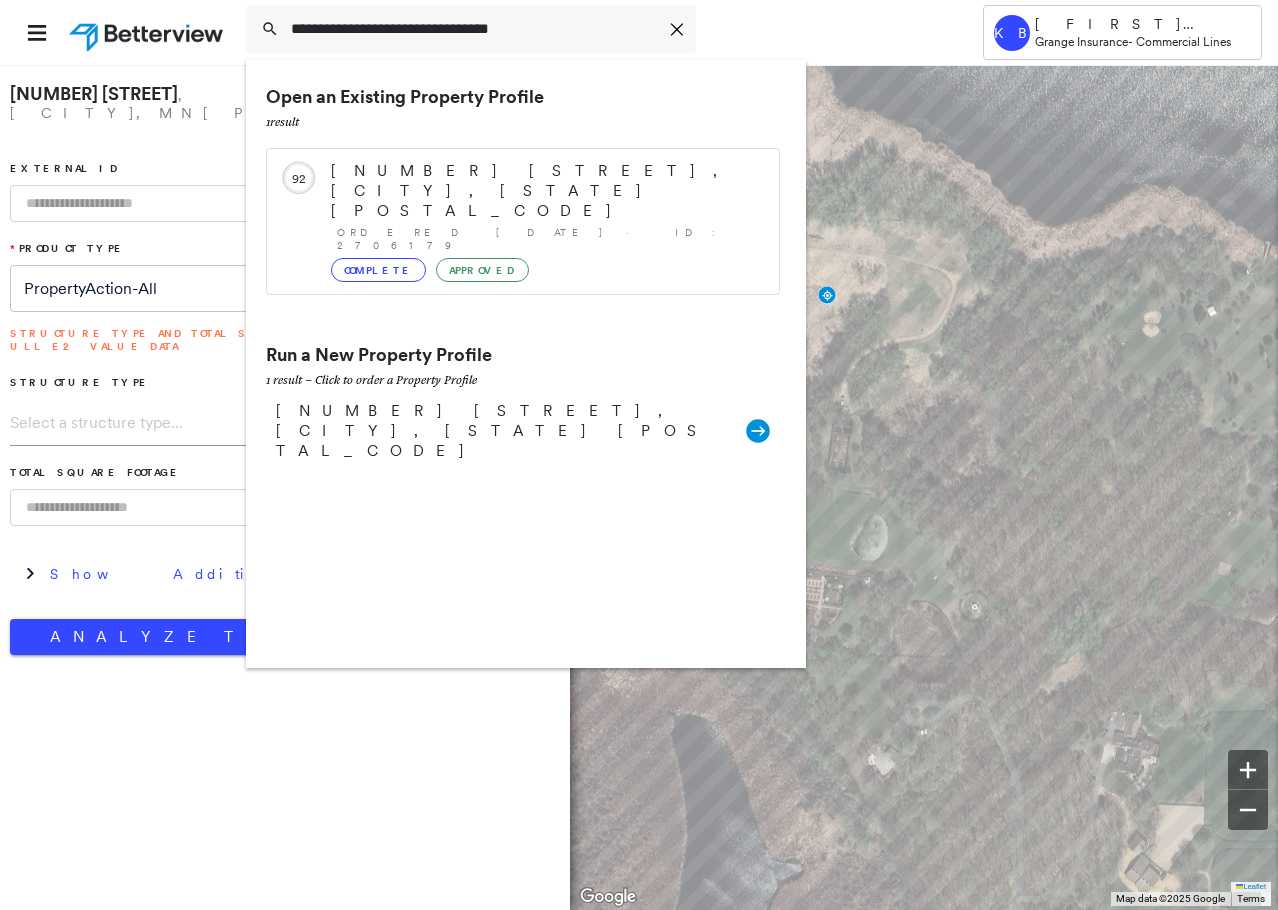 type on "**********" 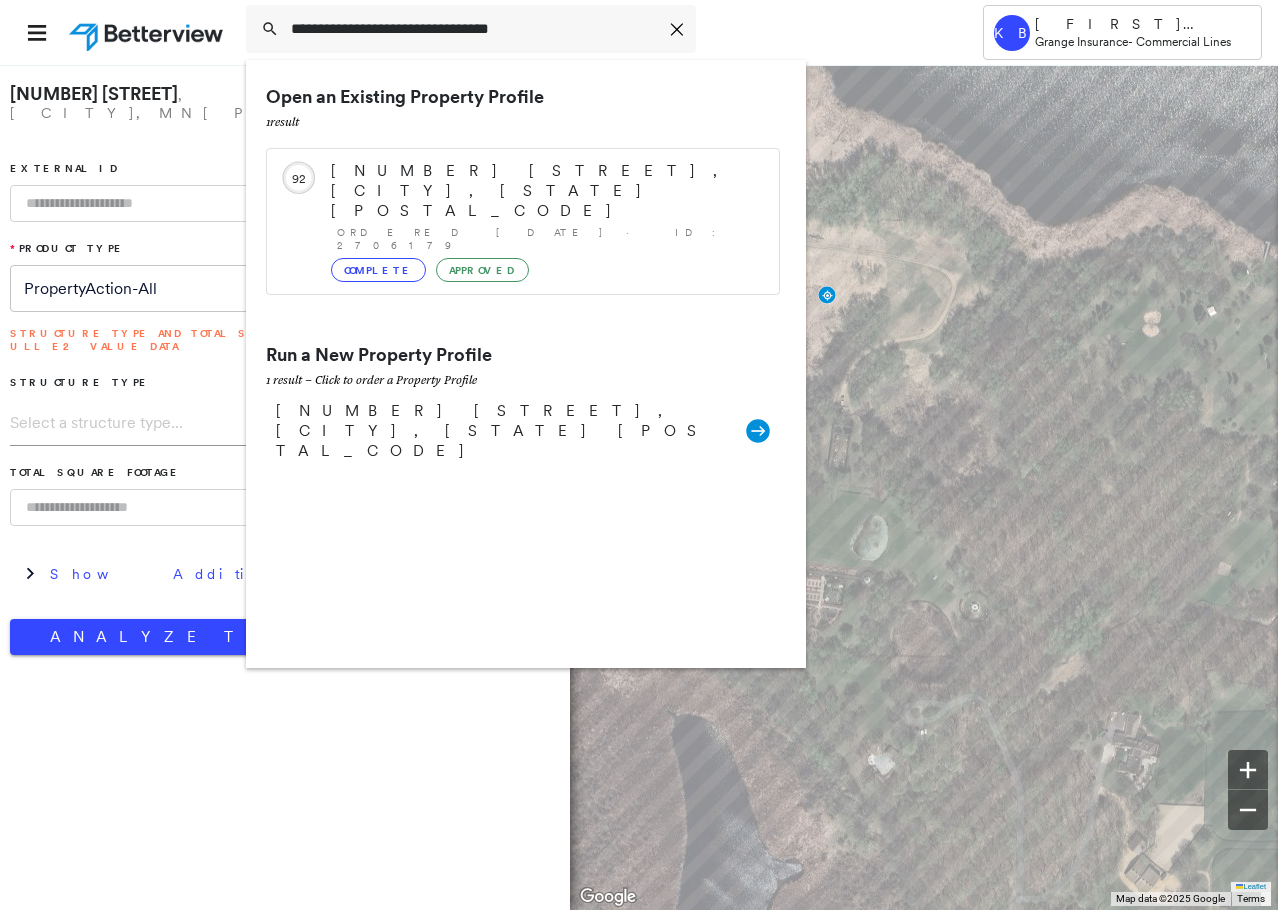click 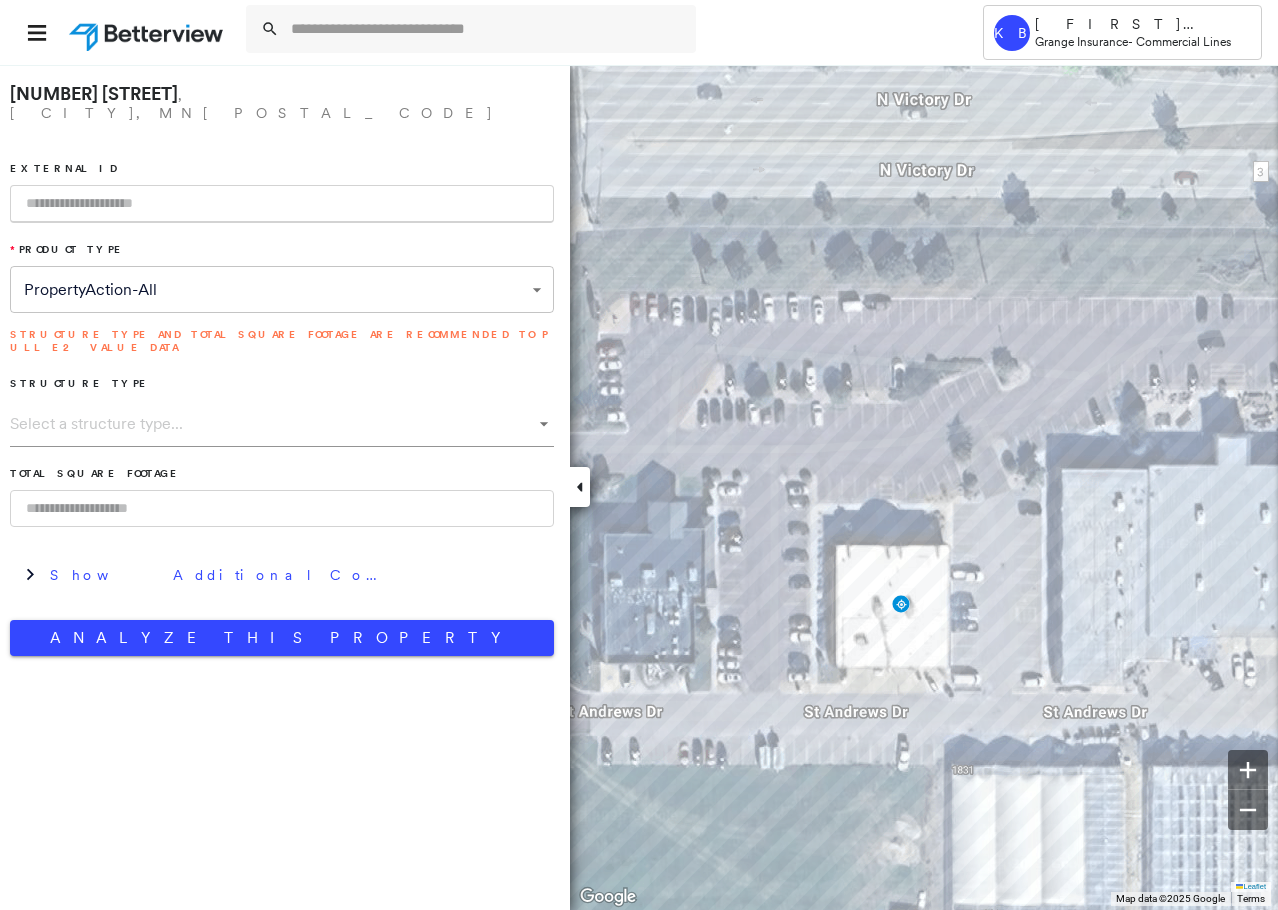 click on "Analyze This Property" at bounding box center (282, 638) 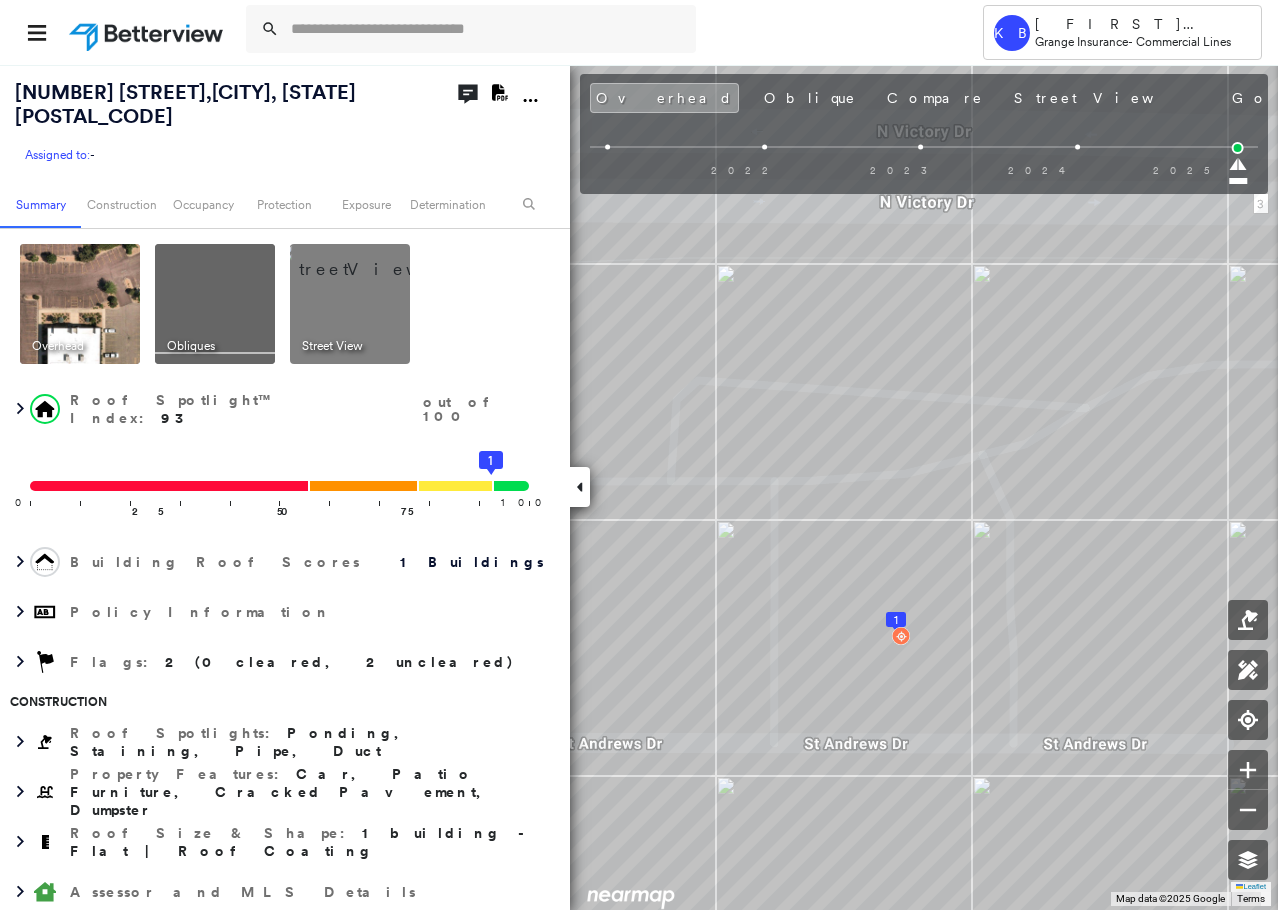 click at bounding box center [487, 29] 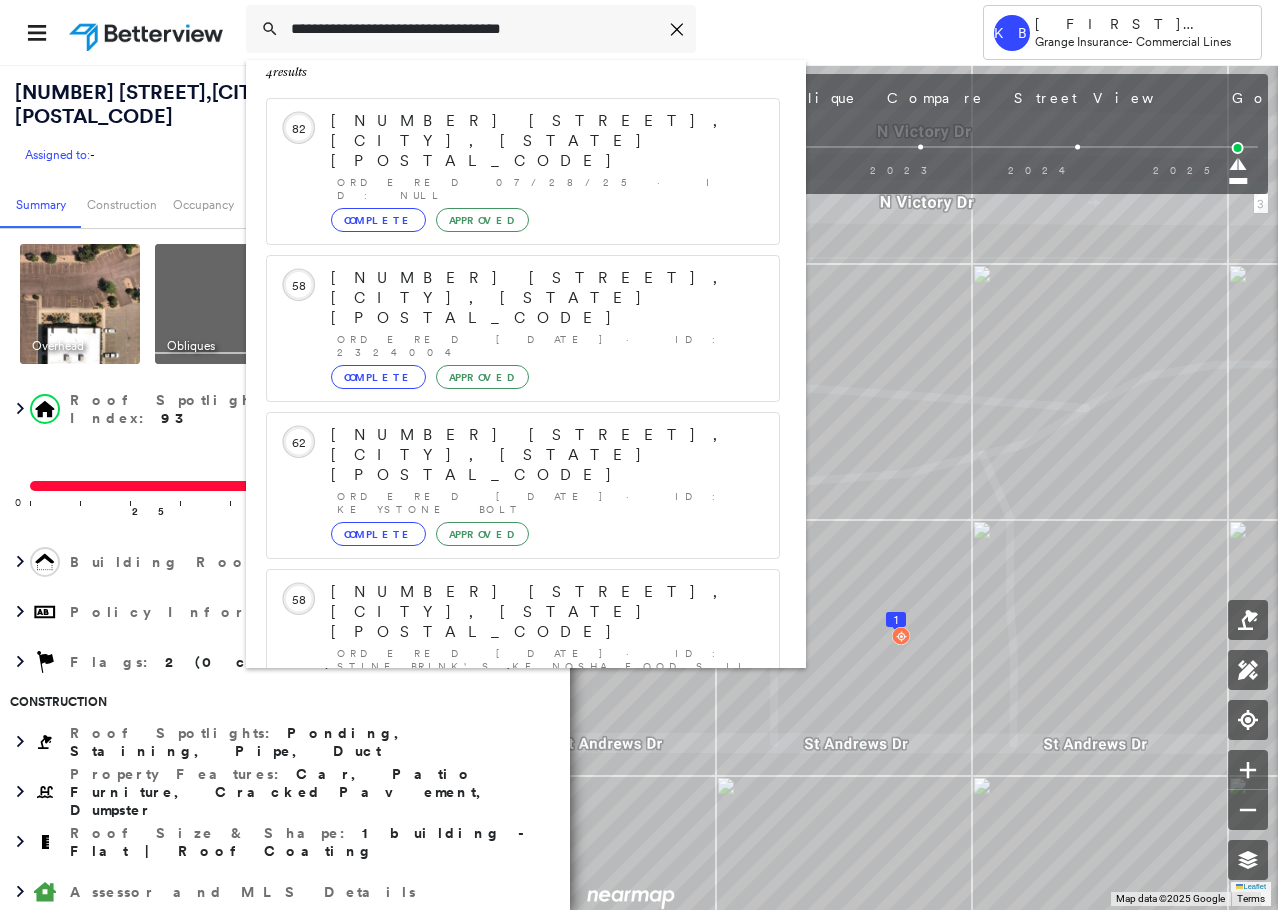scroll, scrollTop: 70, scrollLeft: 0, axis: vertical 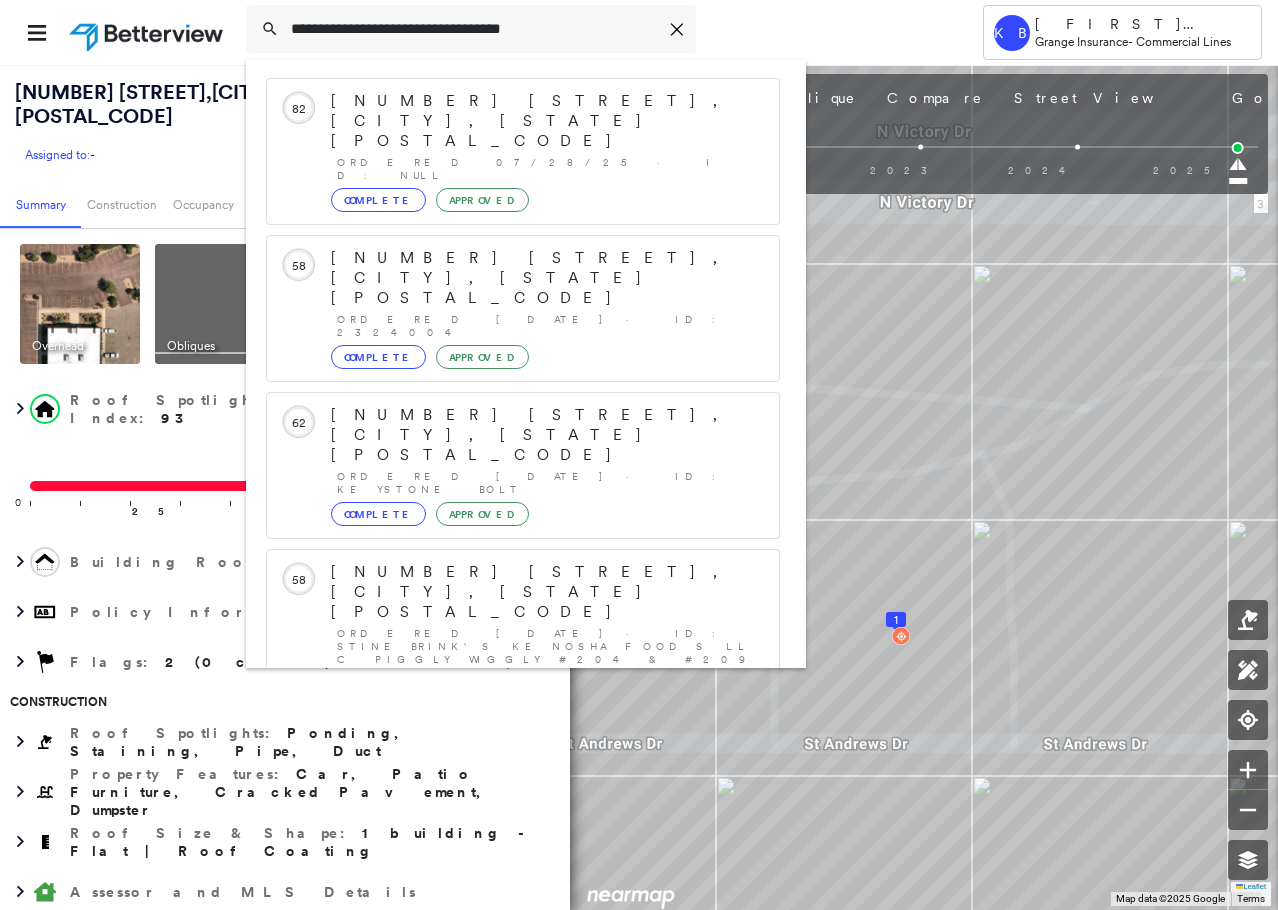type on "**********" 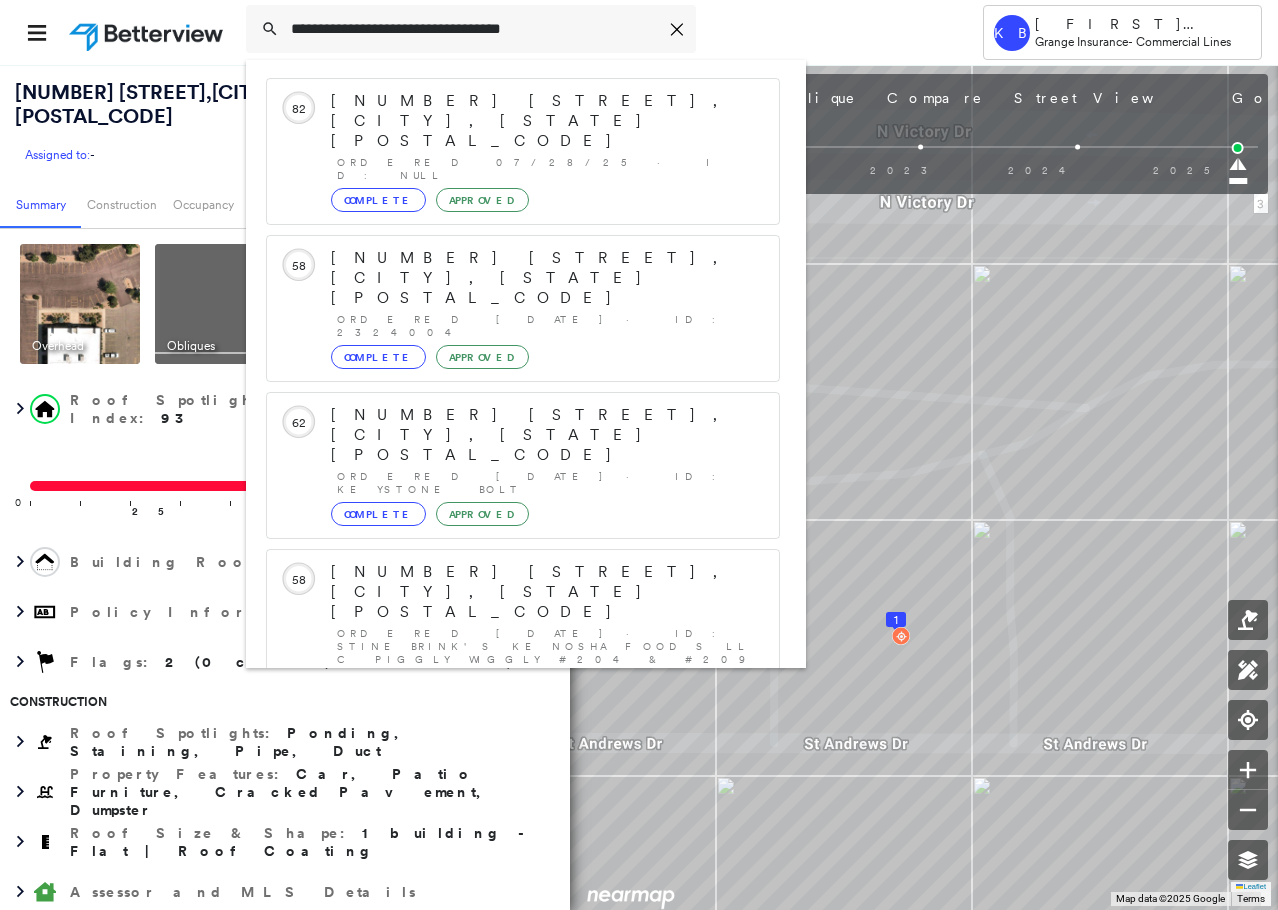 drag, startPoint x: 468, startPoint y: 634, endPoint x: 283, endPoint y: 510, distance: 222.71281 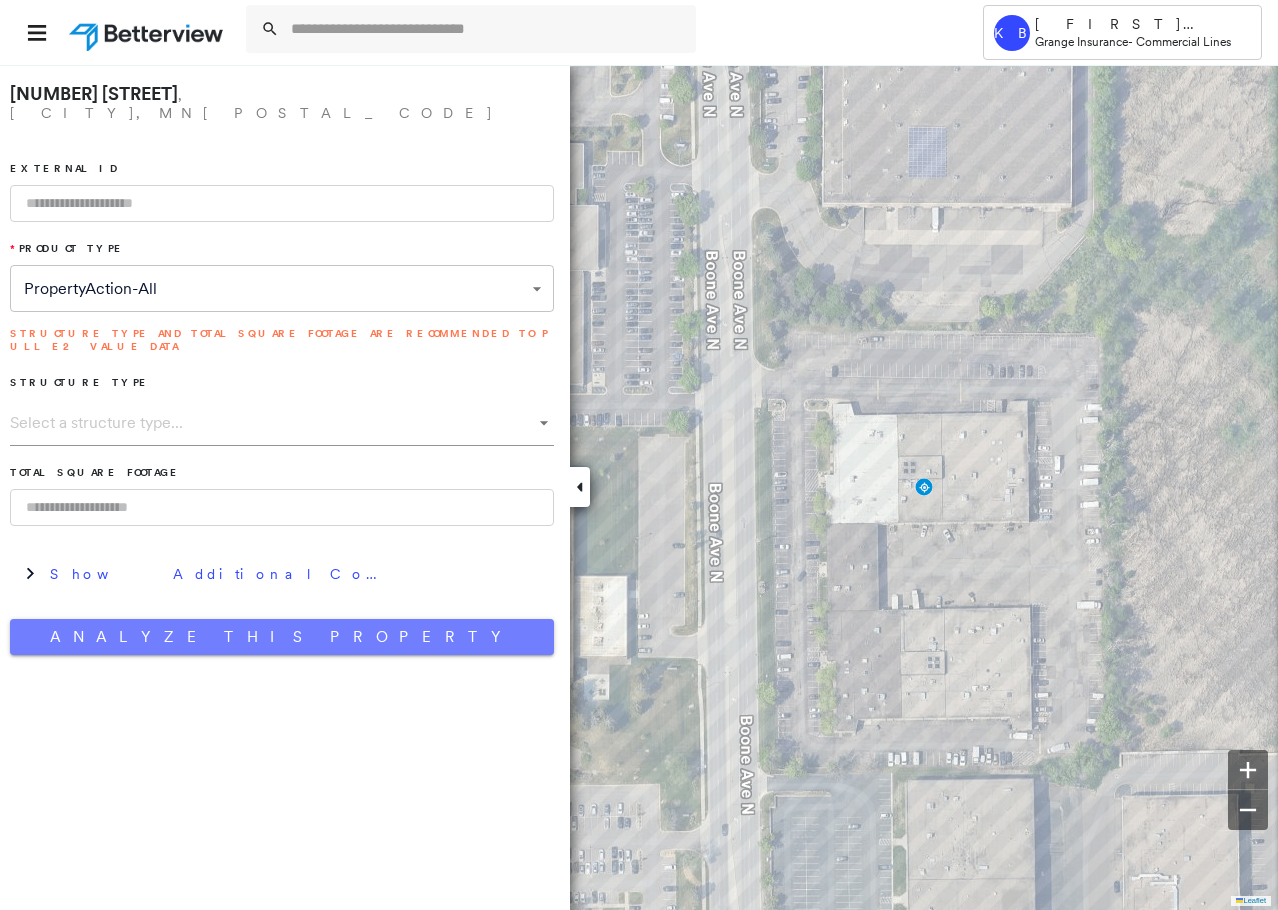 click on "Analyze This Property" at bounding box center [282, 637] 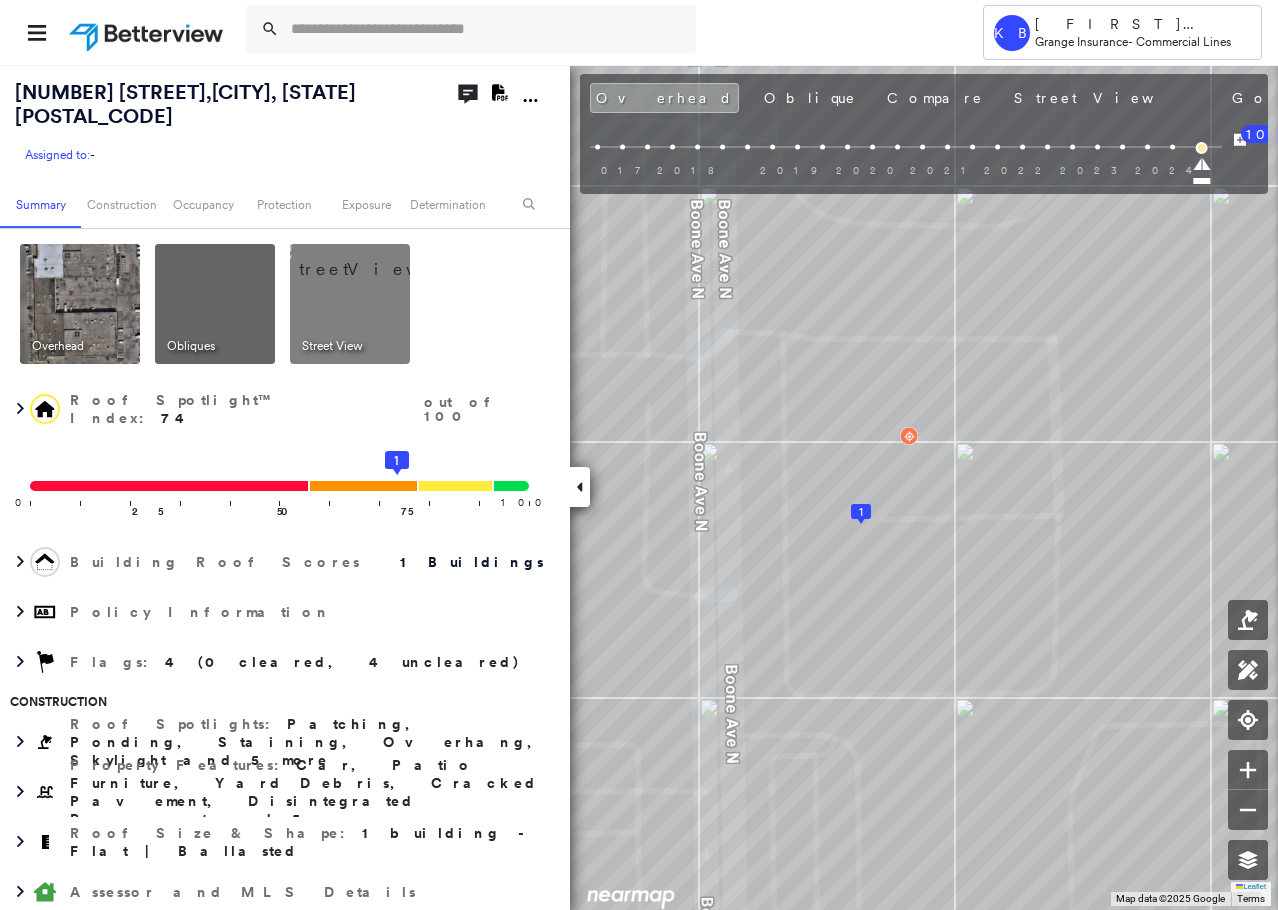 click 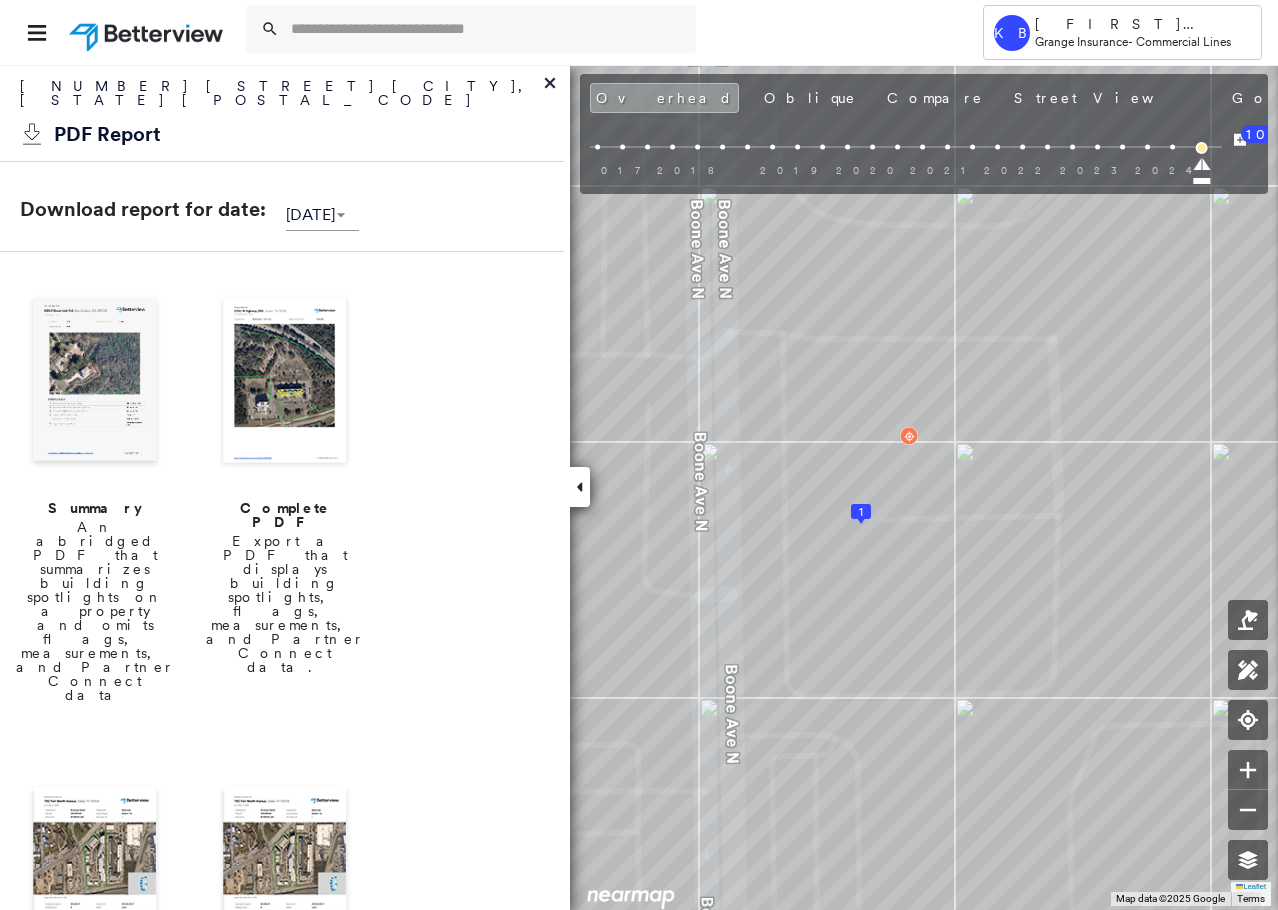 click at bounding box center [285, 382] 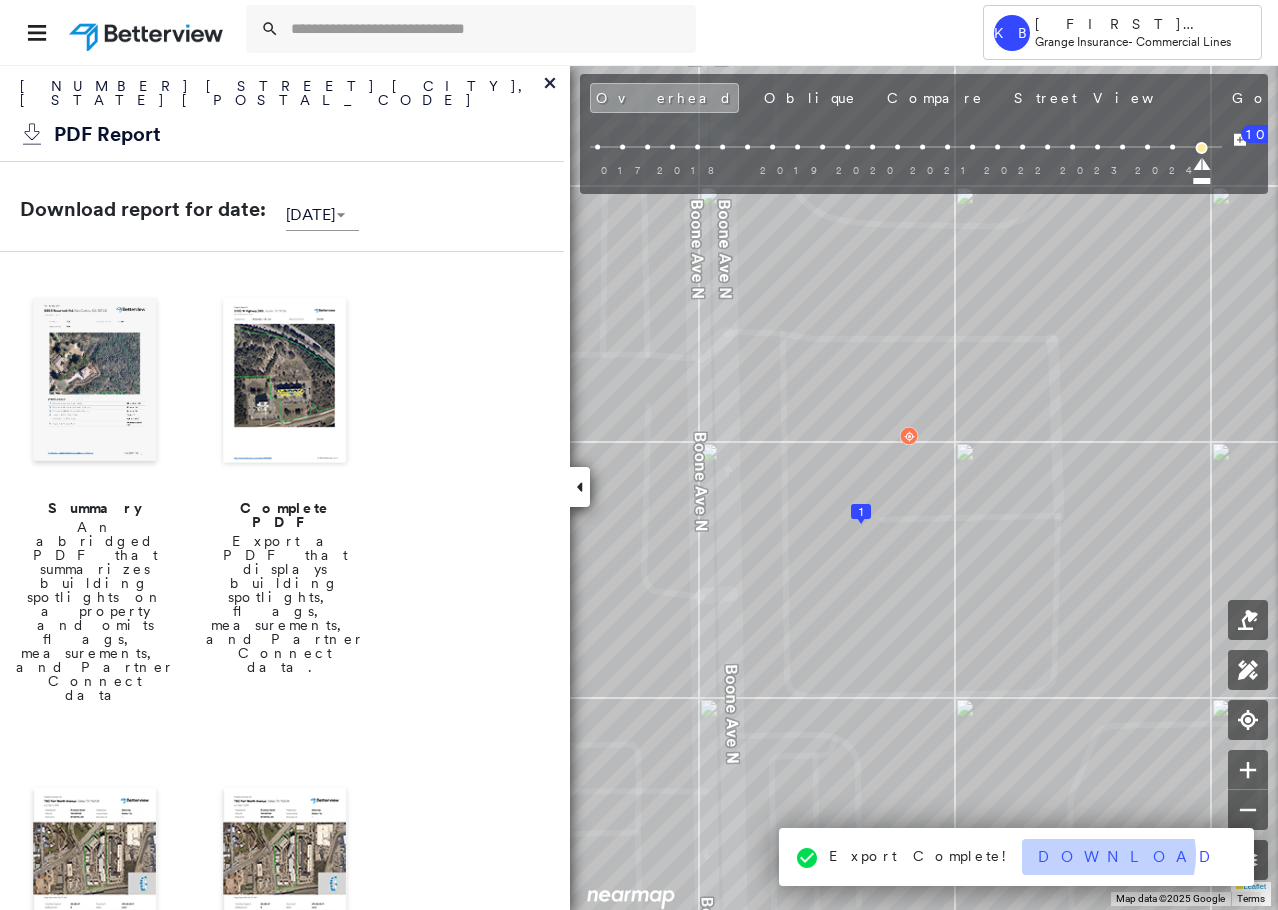 click on "Download" at bounding box center [1130, 857] 